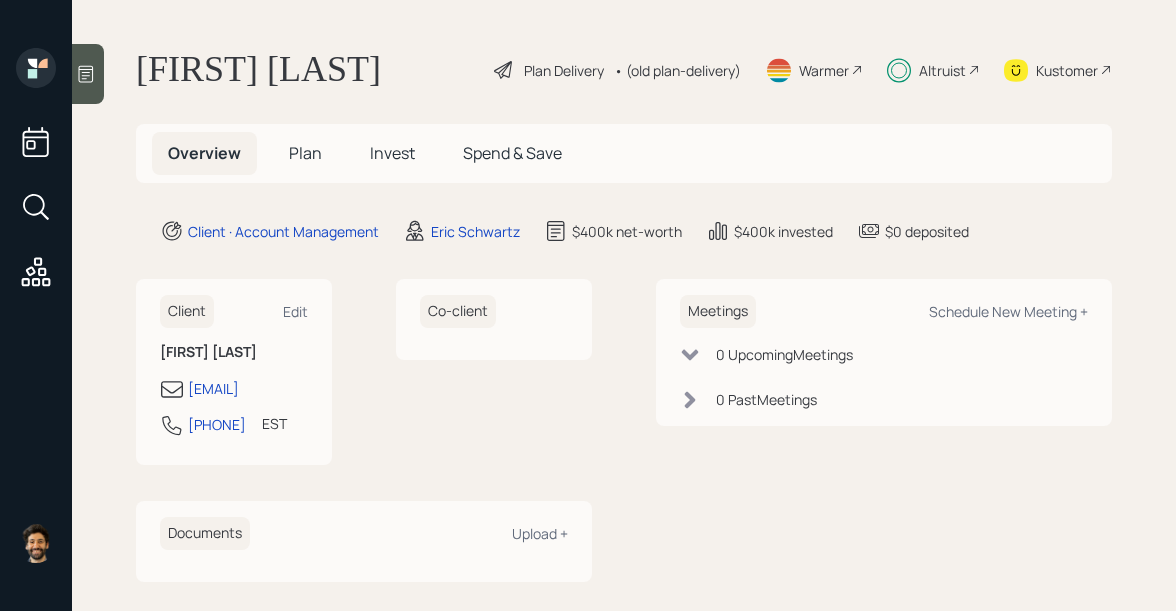 scroll, scrollTop: 0, scrollLeft: 0, axis: both 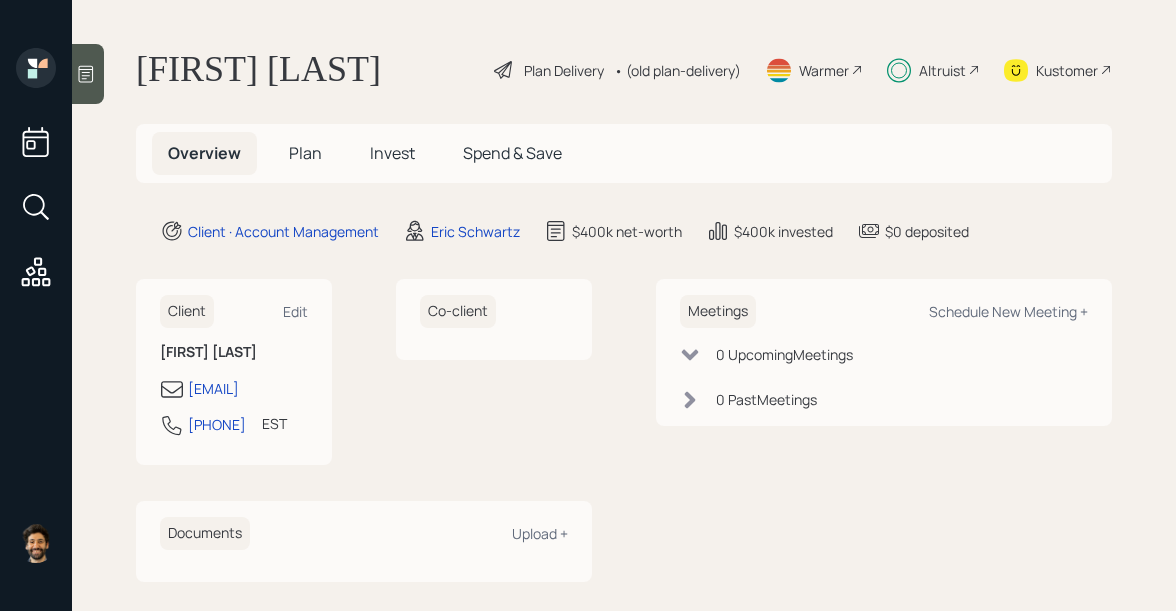 click on "Invest" at bounding box center [305, 153] 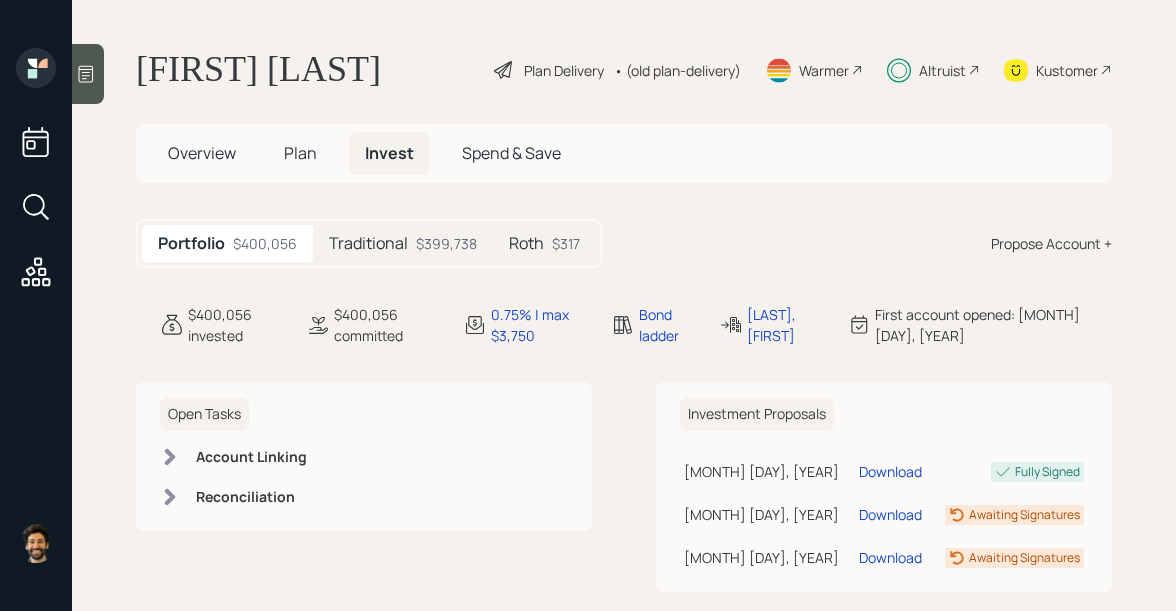 click on "Traditional" at bounding box center (368, 243) 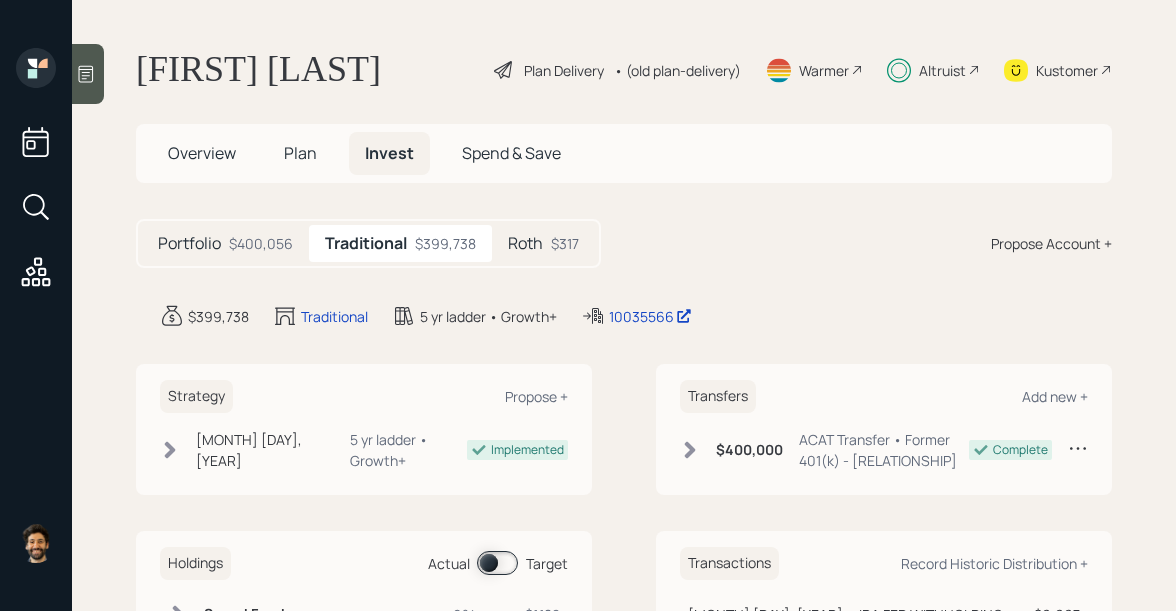 click on "Plan" at bounding box center [202, 153] 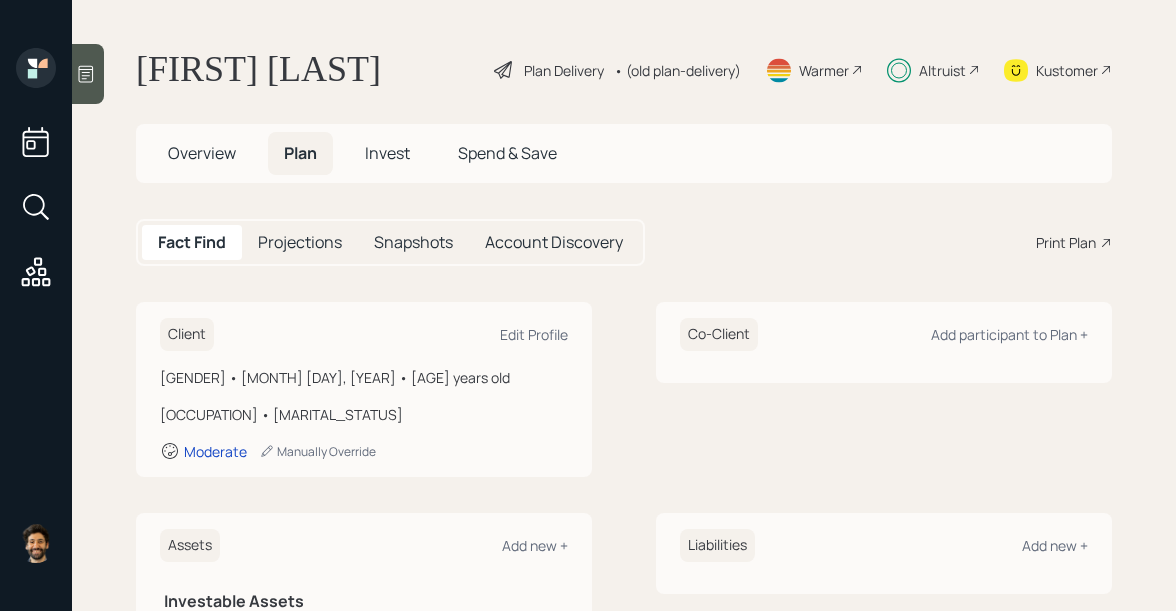 click on "Overview" at bounding box center [202, 153] 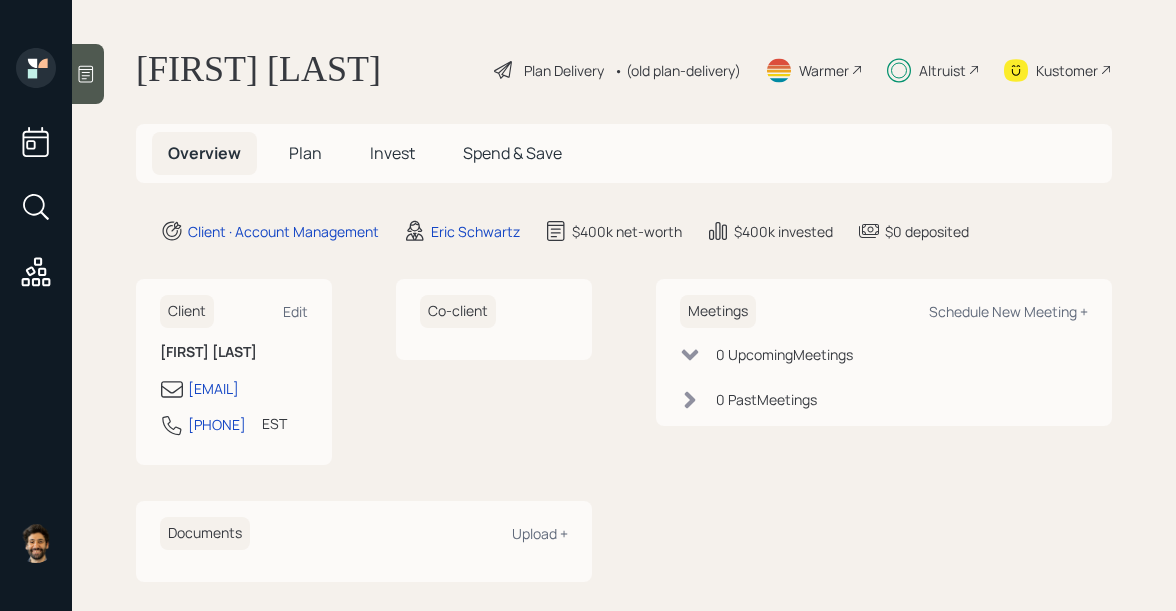 click on "Invest" at bounding box center (305, 153) 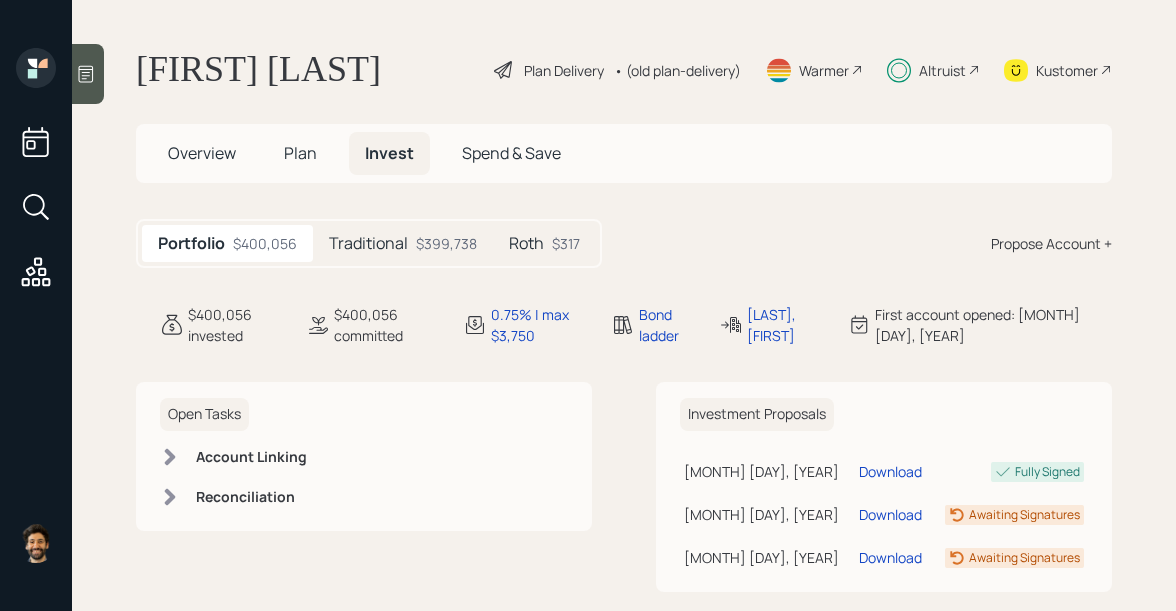 click on "Traditional" at bounding box center [368, 243] 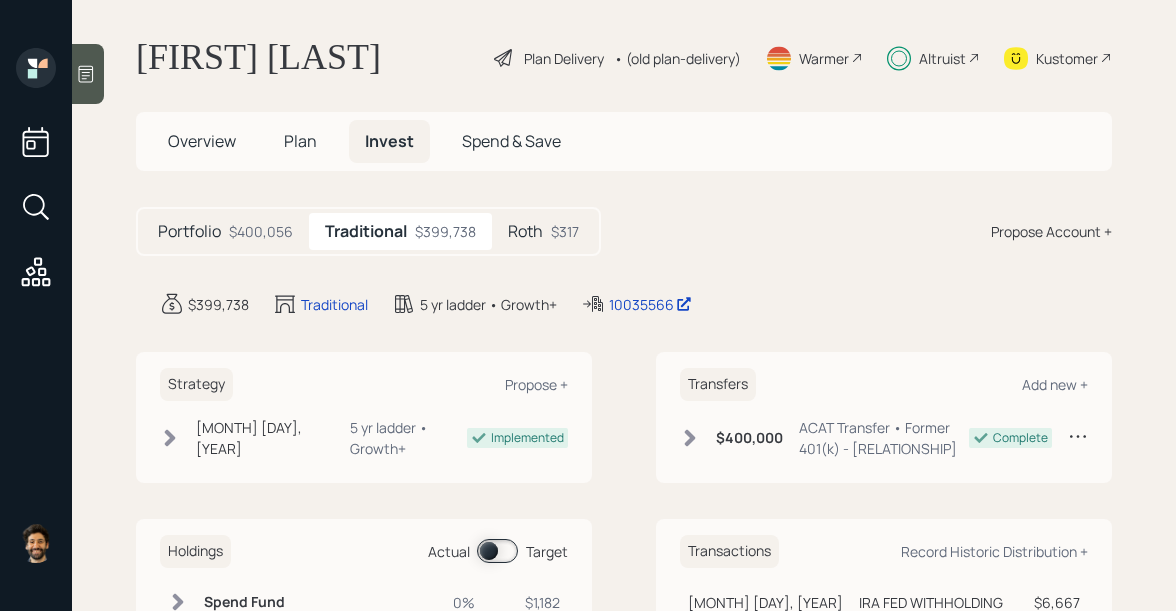 scroll, scrollTop: 16, scrollLeft: 0, axis: vertical 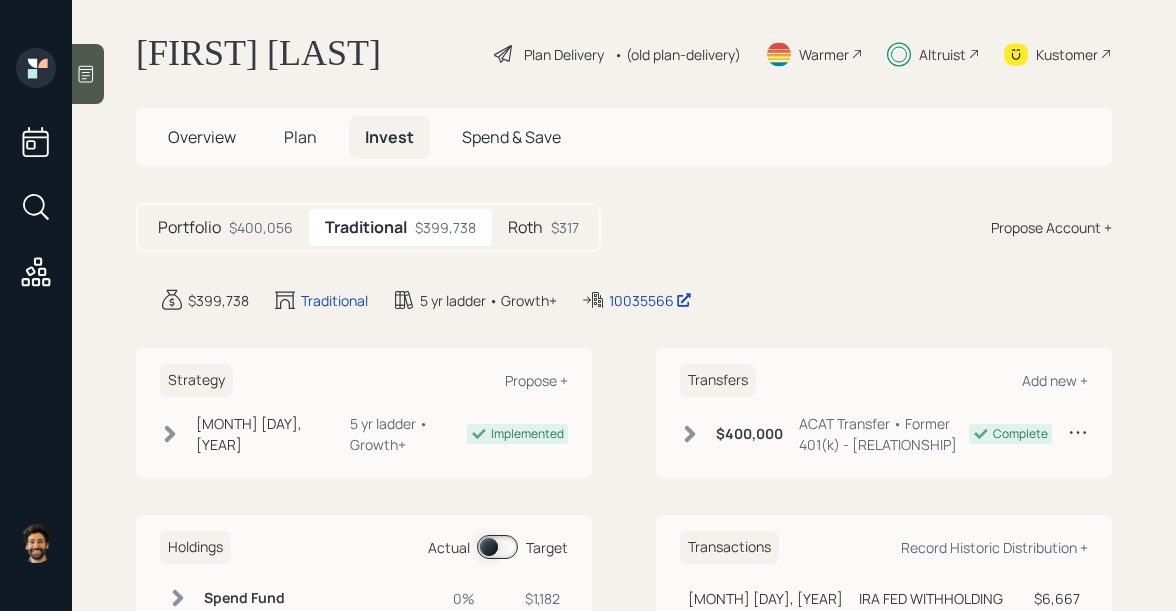 click on "$400,056" at bounding box center [261, 227] 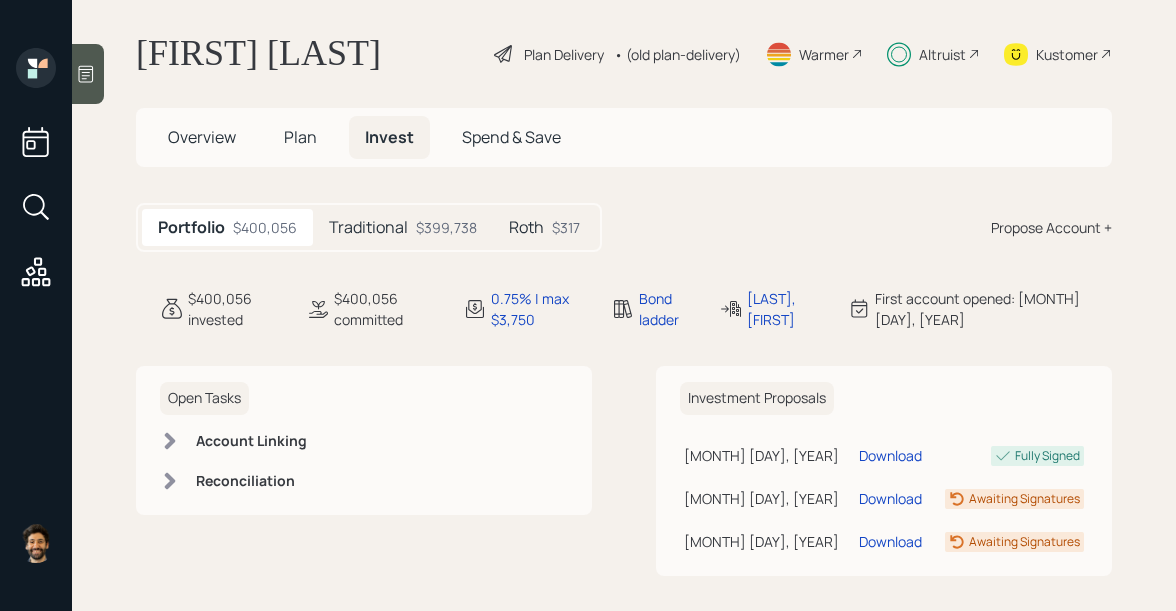 click on "Plan" at bounding box center [202, 137] 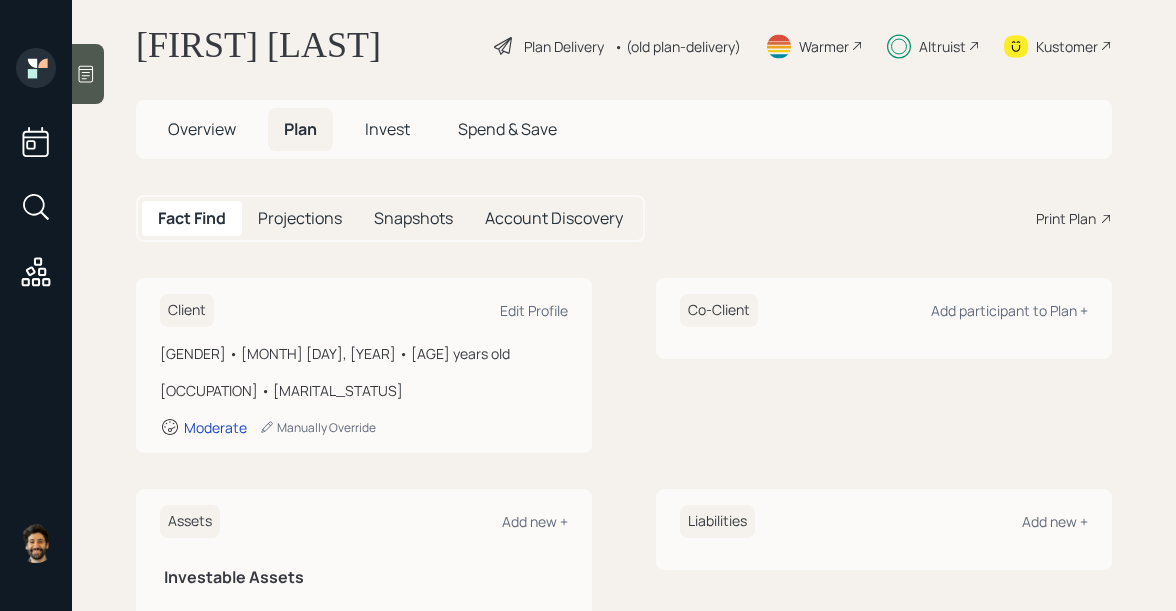 scroll, scrollTop: 0, scrollLeft: 0, axis: both 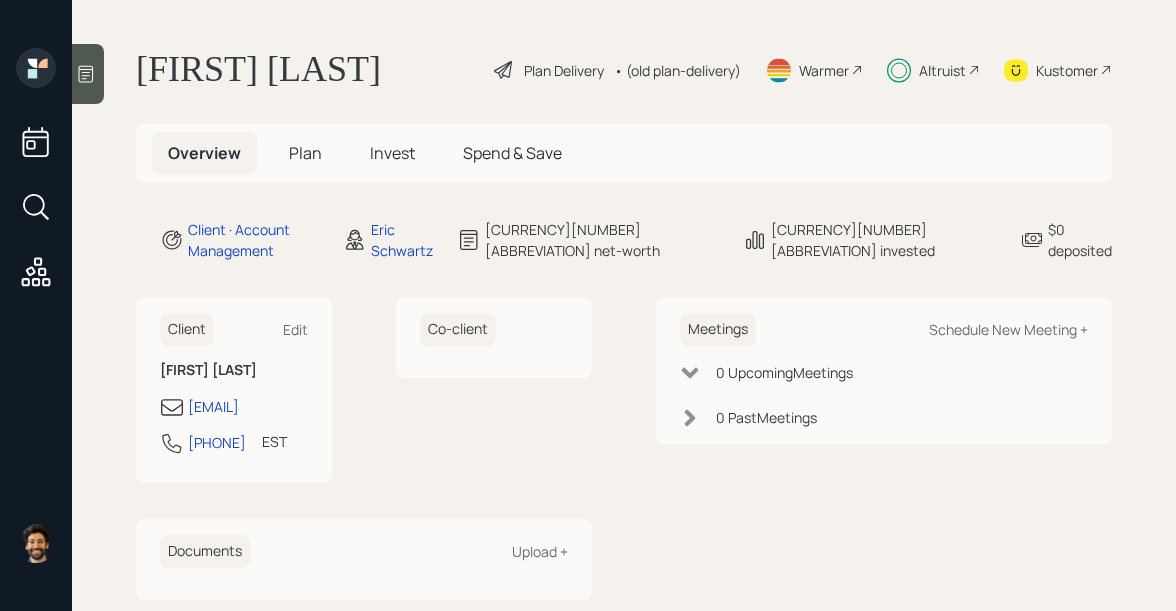 click on "Altruist" at bounding box center [564, 70] 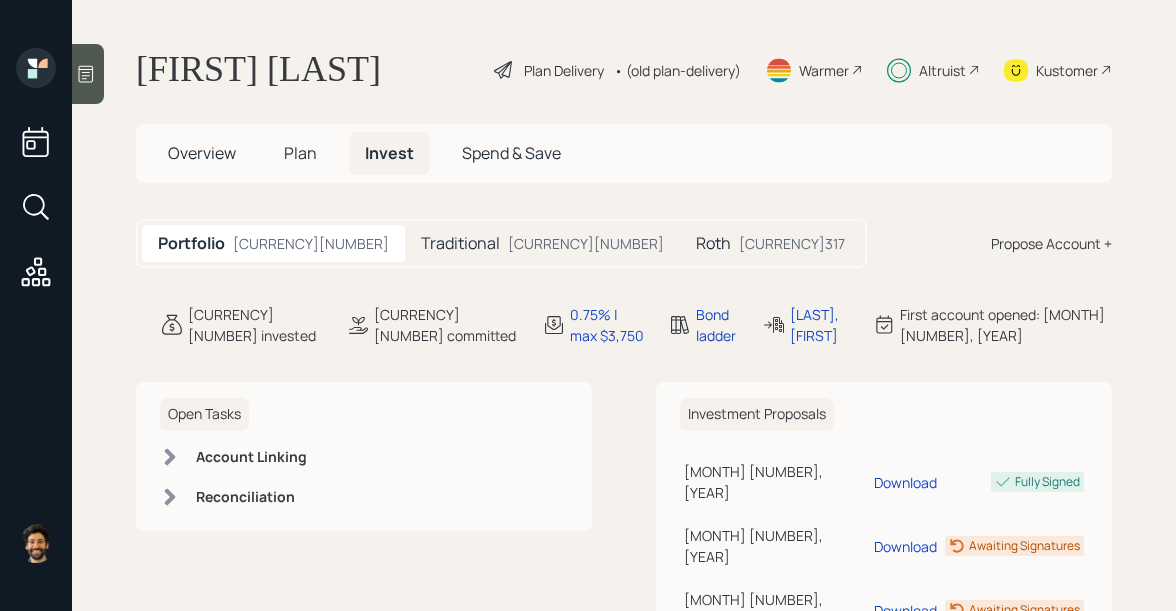 click on "Overview" at bounding box center (202, 153) 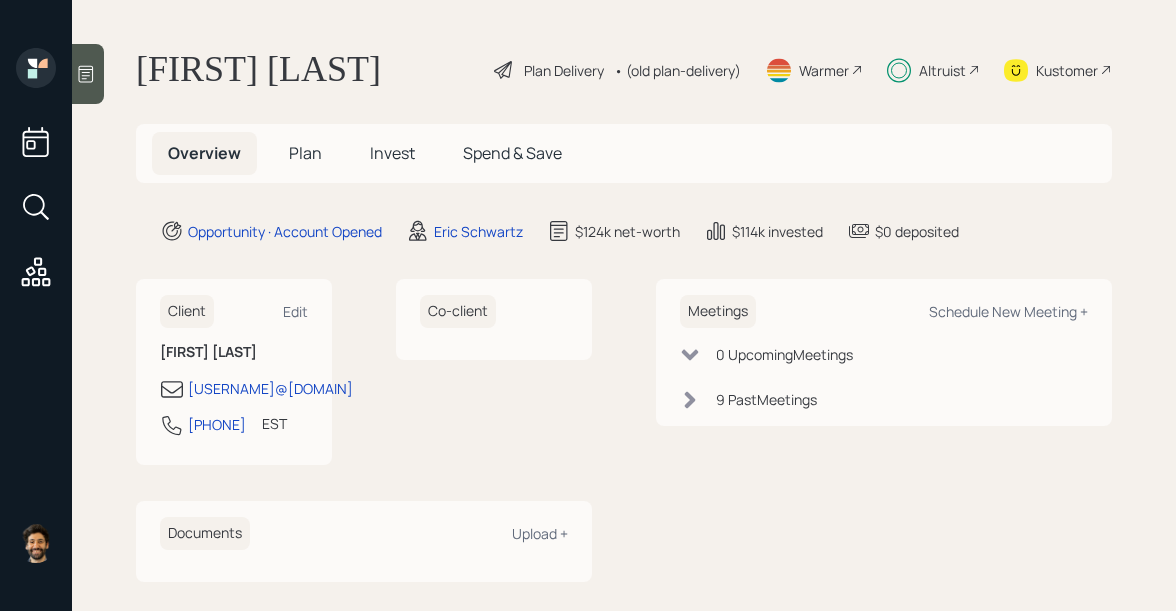 scroll, scrollTop: 0, scrollLeft: 0, axis: both 